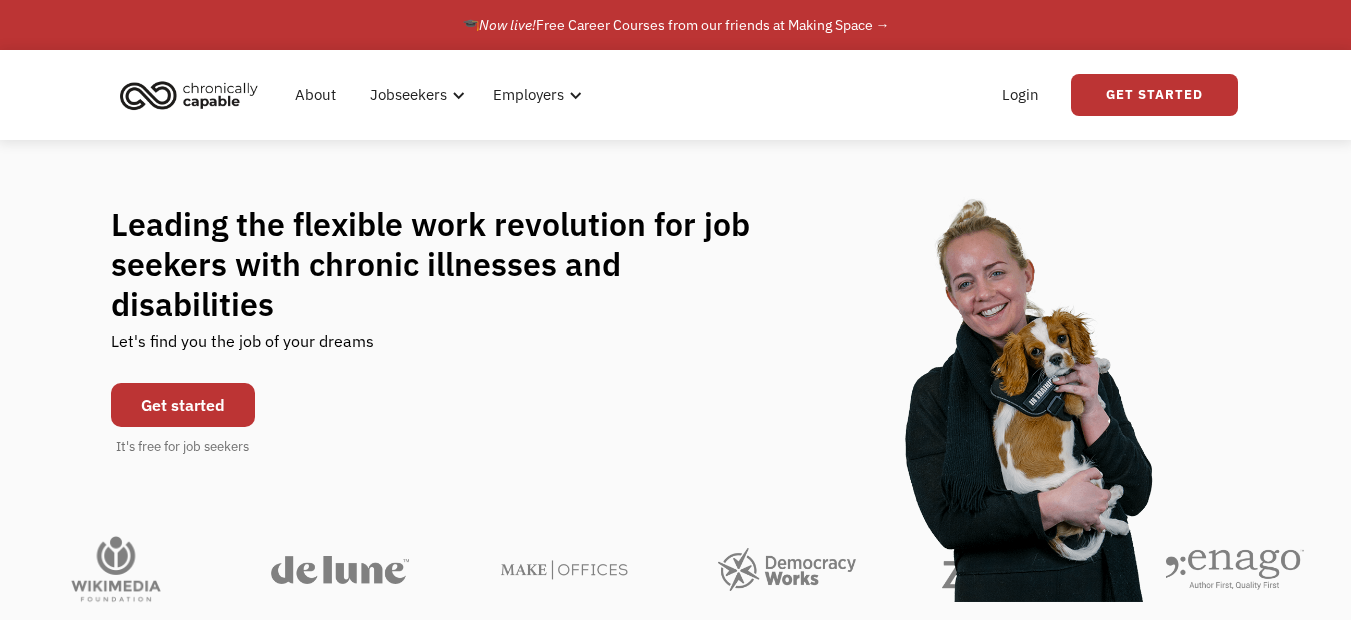 scroll, scrollTop: 0, scrollLeft: 0, axis: both 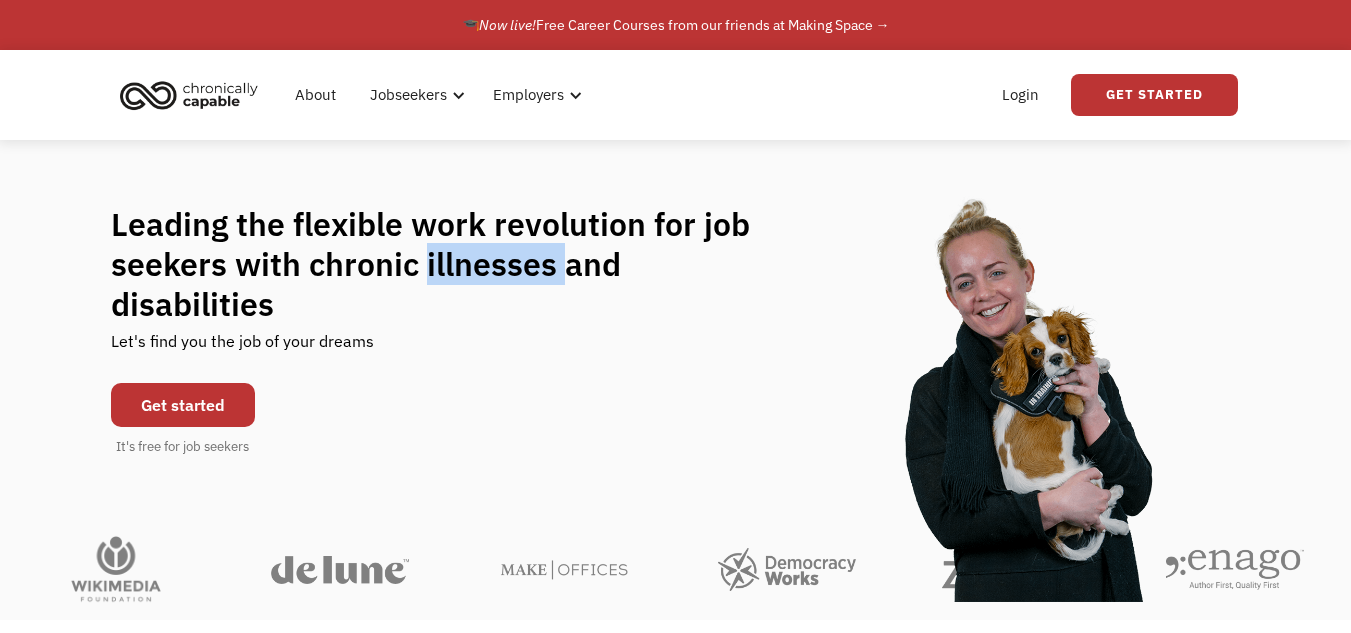 click on "Leading the flexible work revolution for job seekers with chronic illnesses and disabilities" at bounding box center [450, 264] 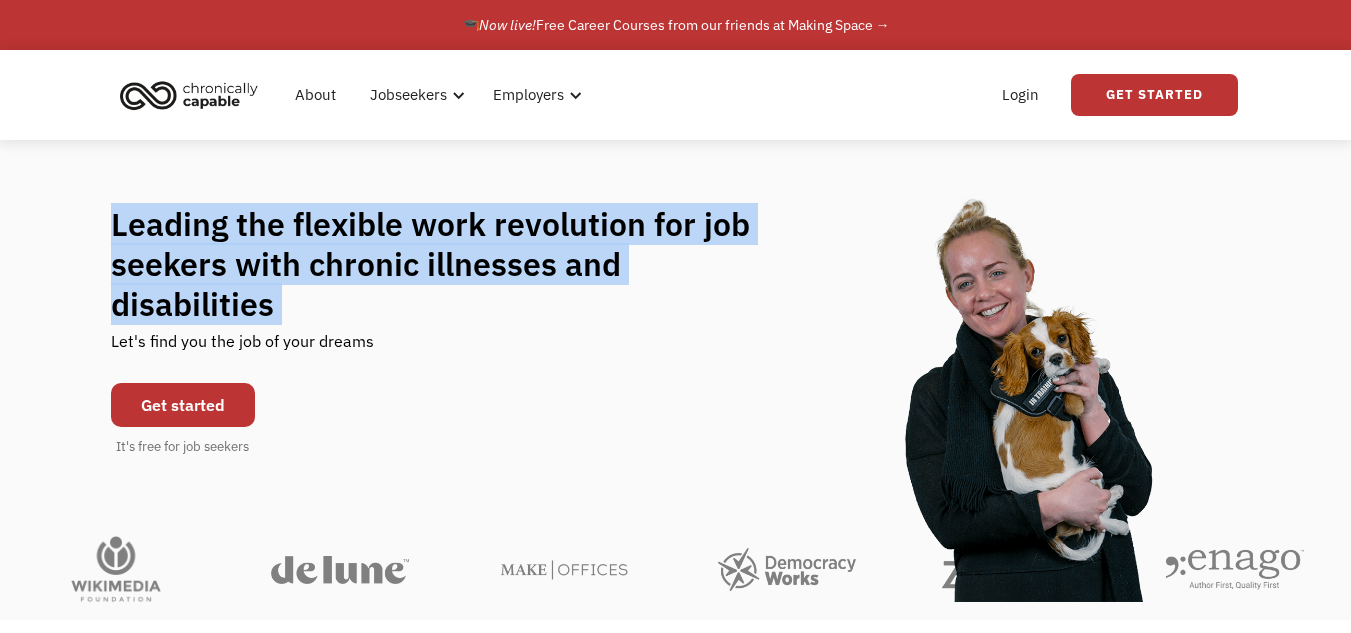click on "Leading the flexible work revolution for job seekers with chronic illnesses and disabilities" at bounding box center (450, 264) 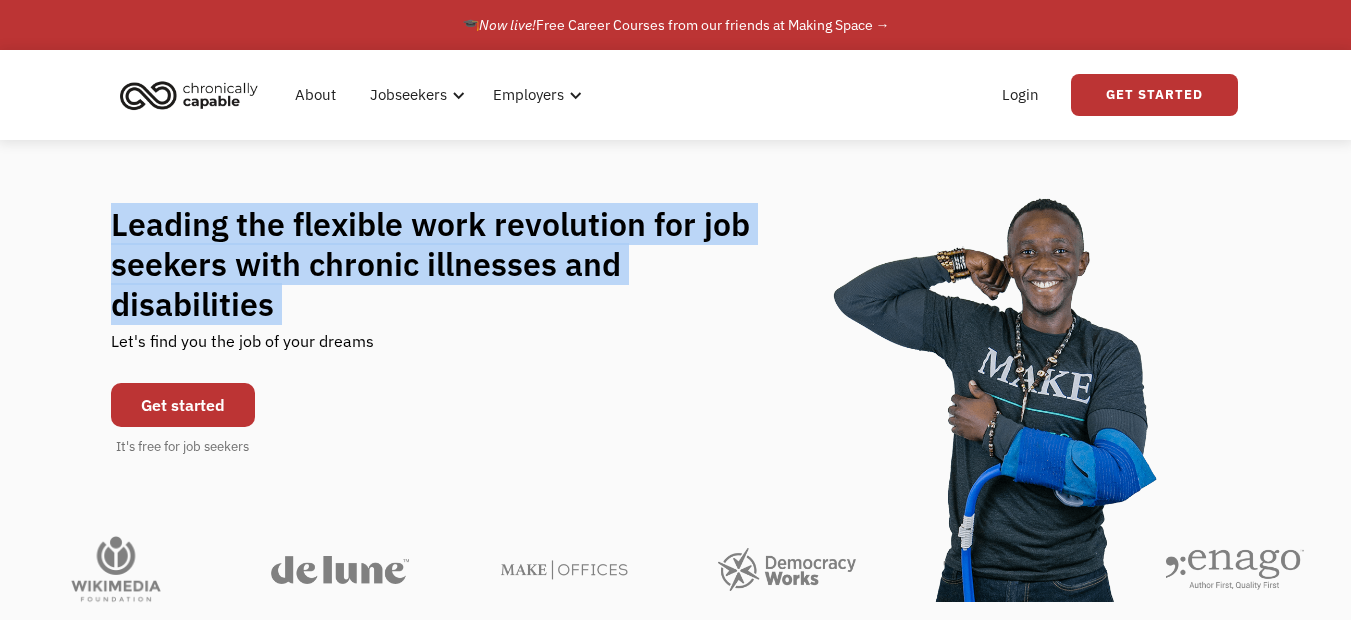 click on "Leading the flexible work revolution for job seekers with chronic illnesses and disabilities" at bounding box center (450, 264) 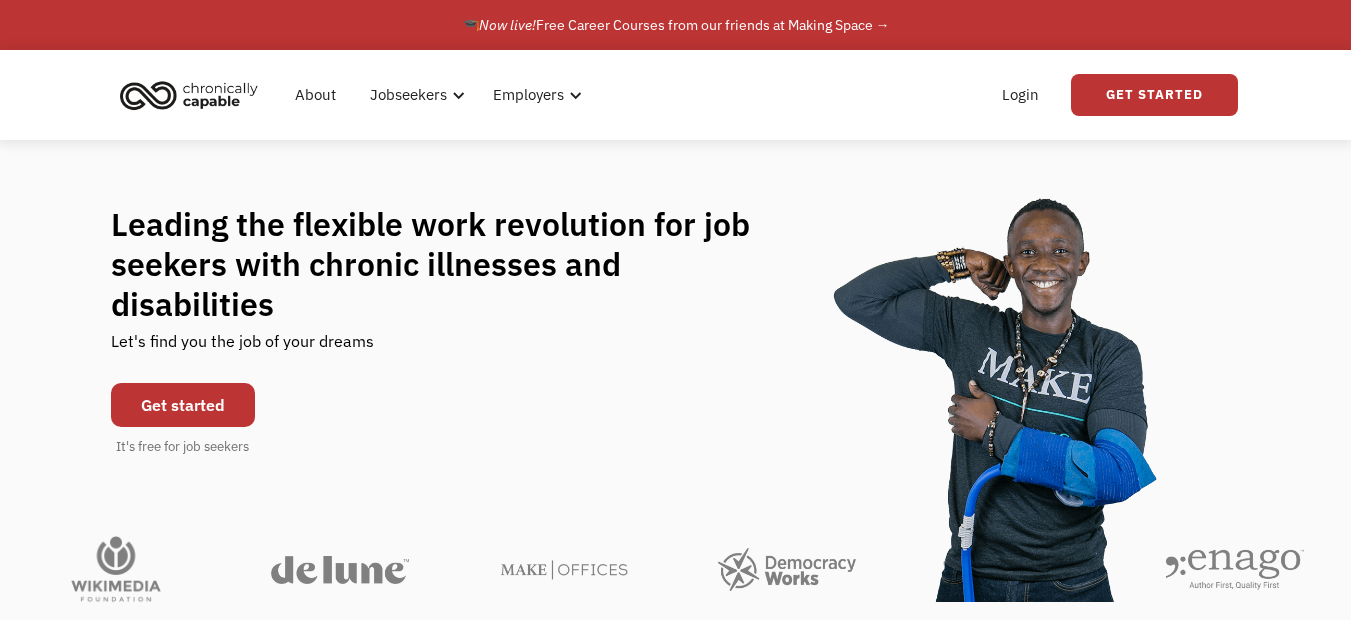 click on "Leading the flexible work revolution for job seekers with chronic illnesses and disabilities" at bounding box center (450, 264) 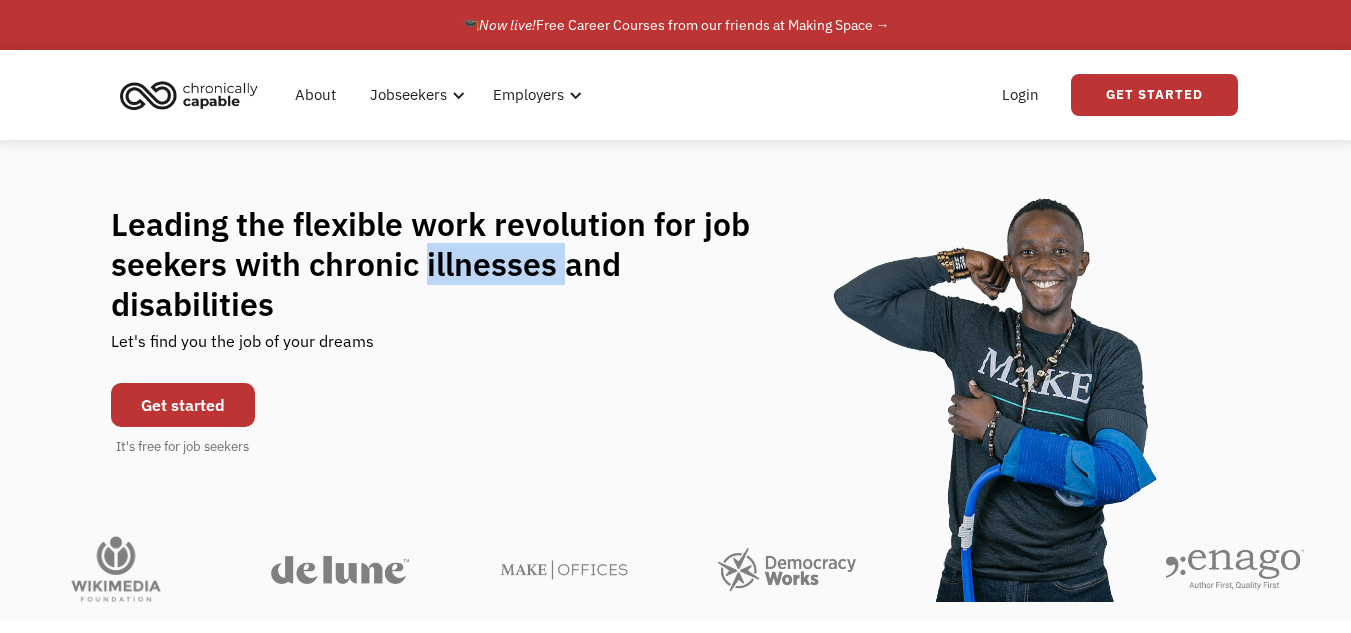 click on "Leading the flexible work revolution for job seekers with chronic illnesses and disabilities" at bounding box center [450, 264] 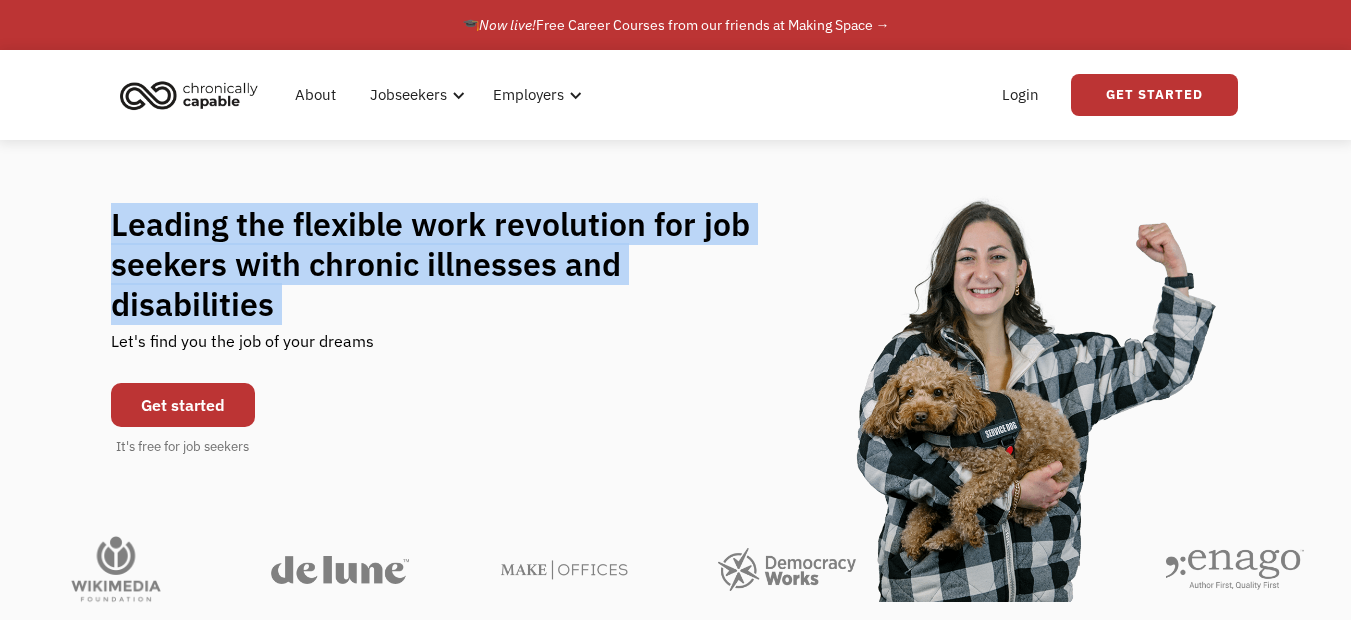 click on "Leading the flexible work revolution for job seekers with chronic illnesses and disabilities" at bounding box center (450, 264) 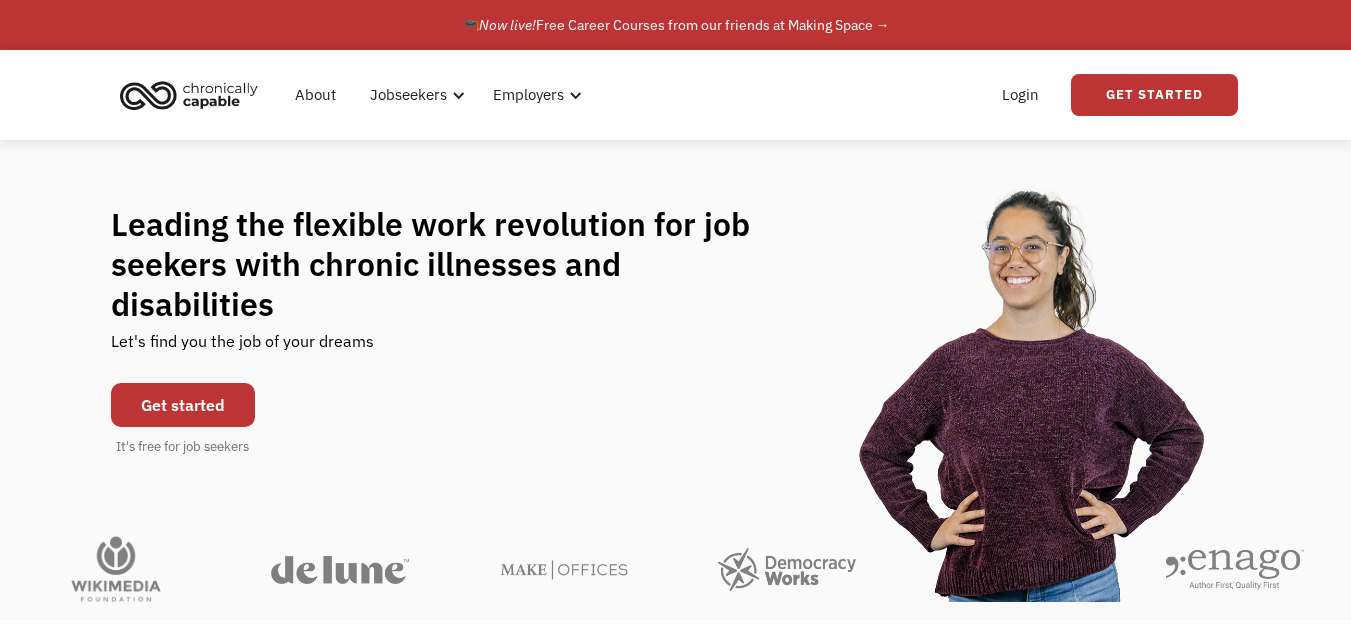 click on "Get started" at bounding box center [183, 405] 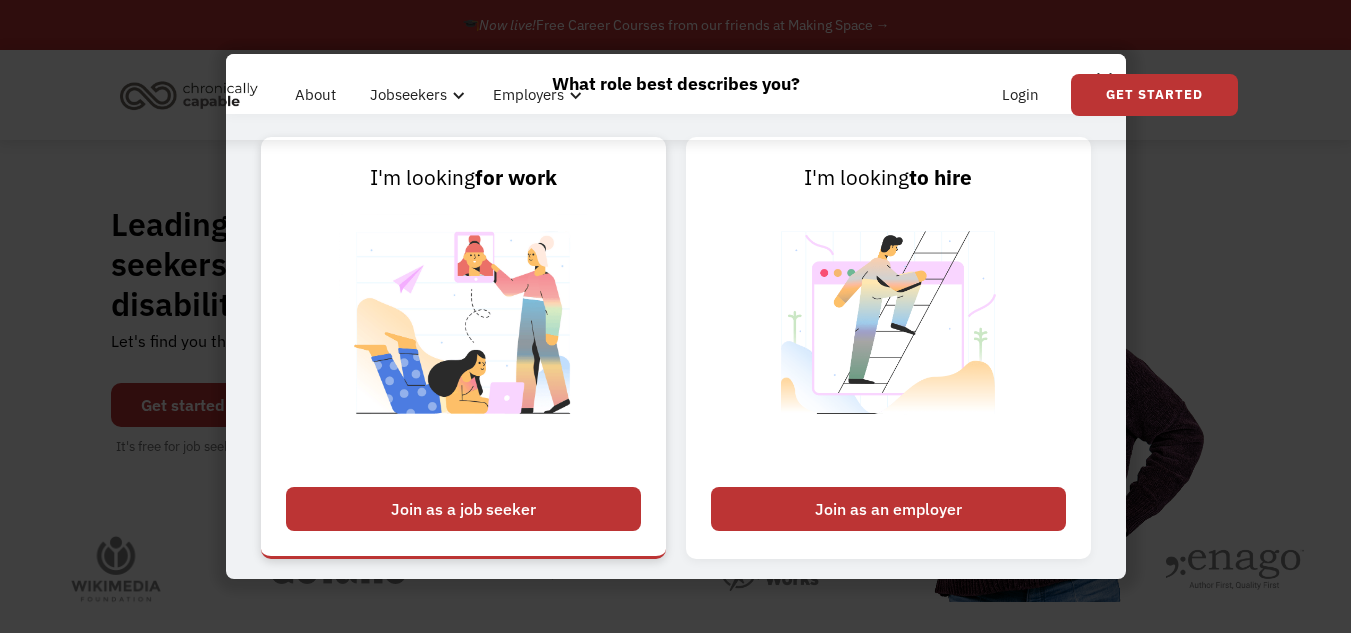 click on "Join as a job seeker" at bounding box center [463, 509] 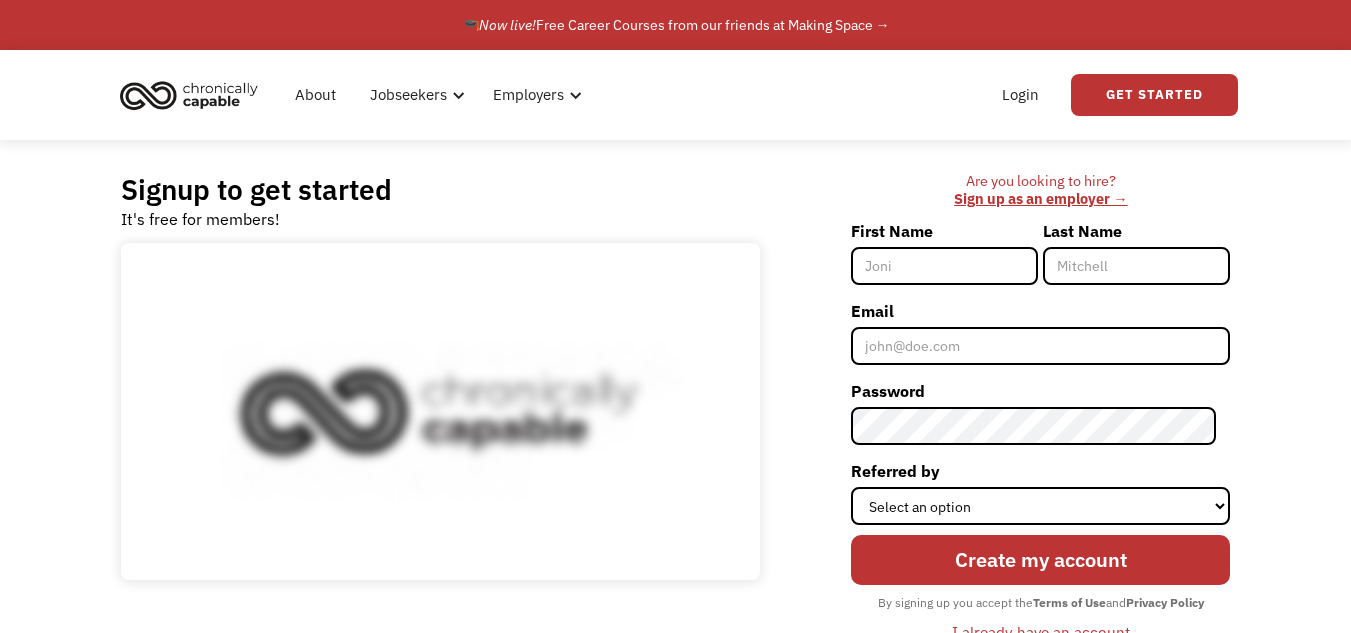 scroll, scrollTop: 100, scrollLeft: 0, axis: vertical 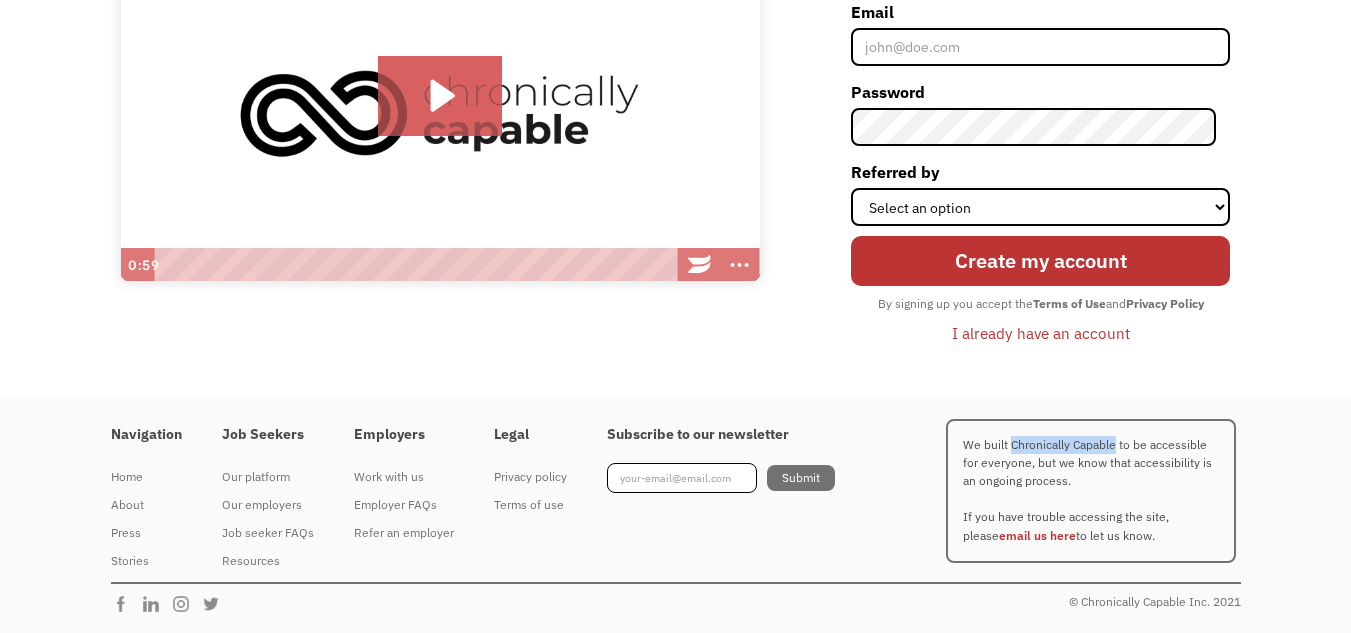 drag, startPoint x: 1012, startPoint y: 441, endPoint x: 1108, endPoint y: 441, distance: 96 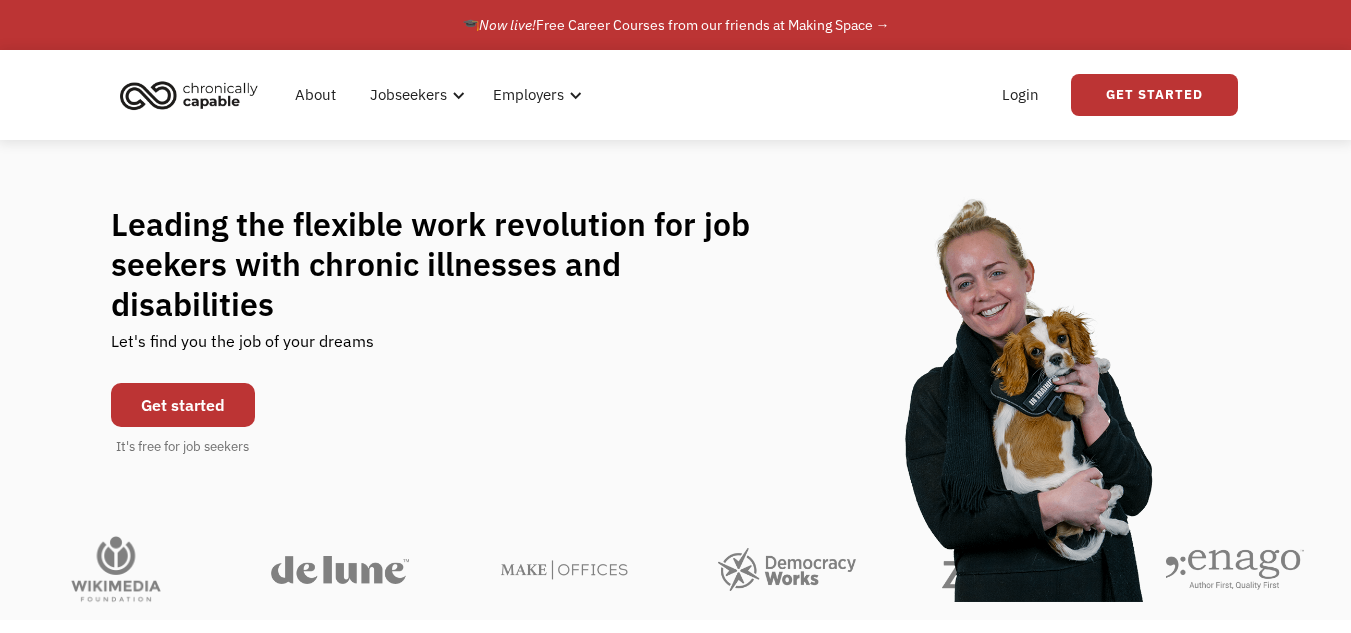 scroll, scrollTop: 600, scrollLeft: 0, axis: vertical 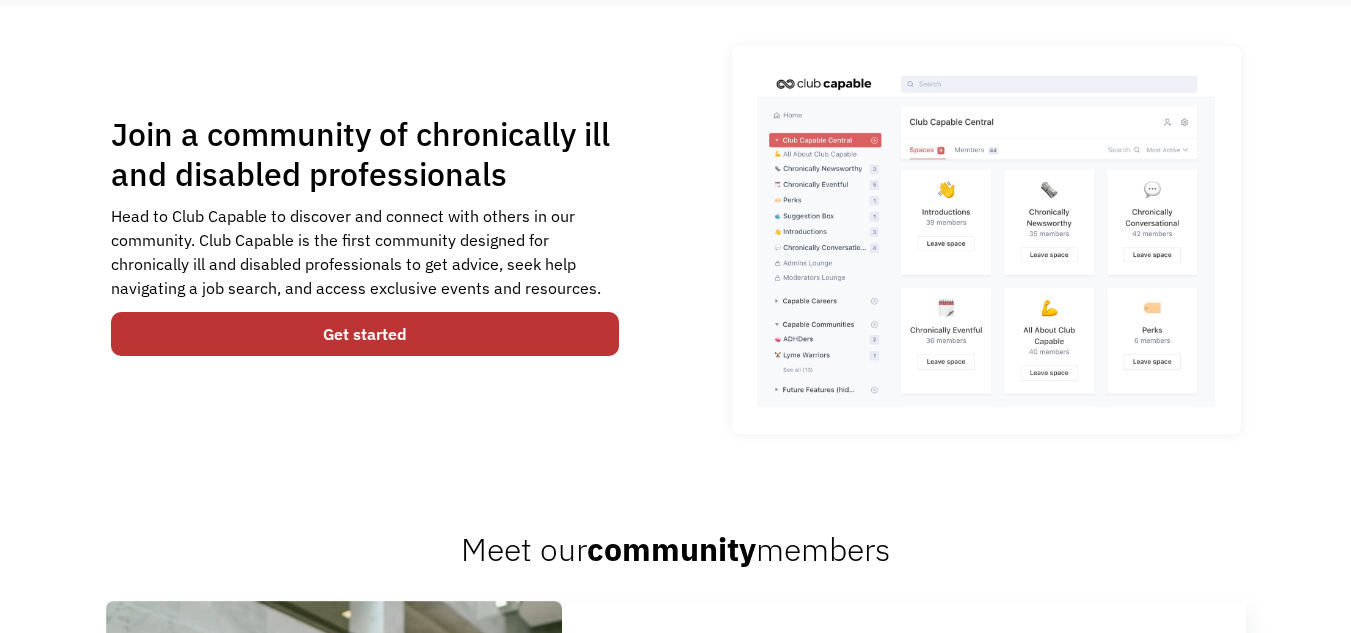 click on "Head to Club Capable to discover and connect with others in our community. Club Capable is the first community designed for chronically ill and disabled professionals to get advice, seek help navigating a job search, and access exclusive events and resources." at bounding box center (365, 252) 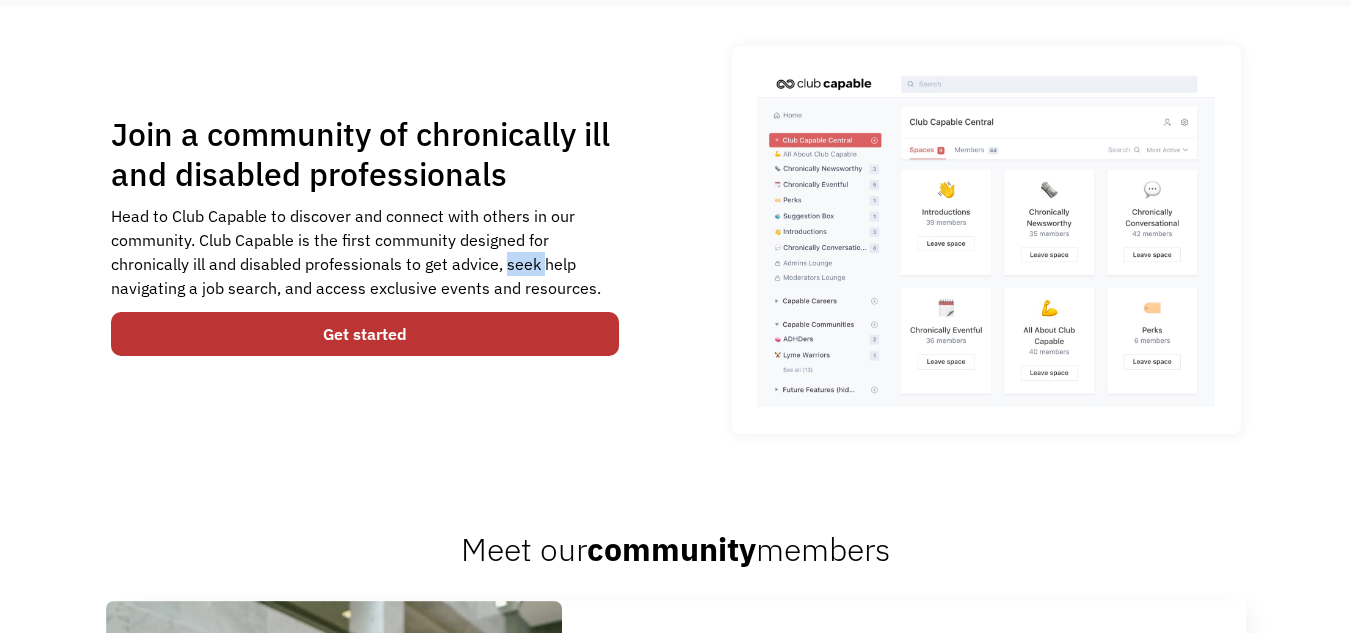 click on "Head to Club Capable to discover and connect with others in our community. Club Capable is the first community designed for chronically ill and disabled professionals to get advice, seek help navigating a job search, and access exclusive events and resources." at bounding box center [365, 252] 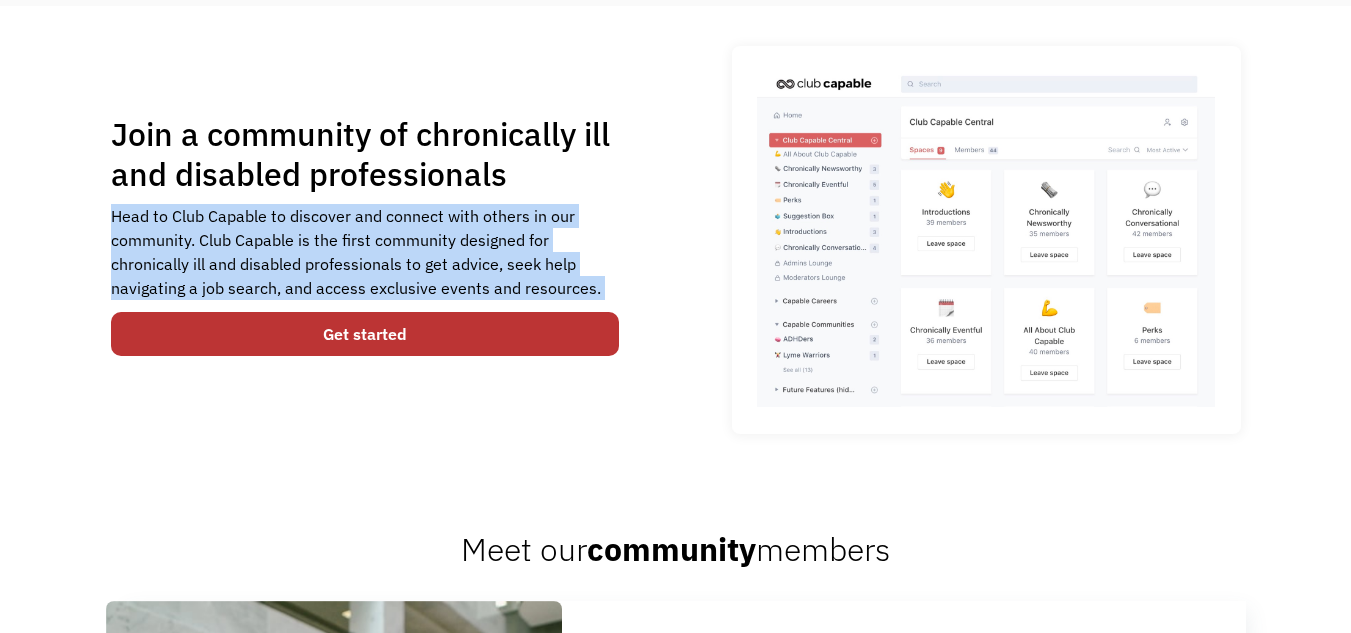 click on "Head to Club Capable to discover and connect with others in our community. Club Capable is the first community designed for chronically ill and disabled professionals to get advice, seek help navigating a job search, and access exclusive events and resources." at bounding box center [365, 252] 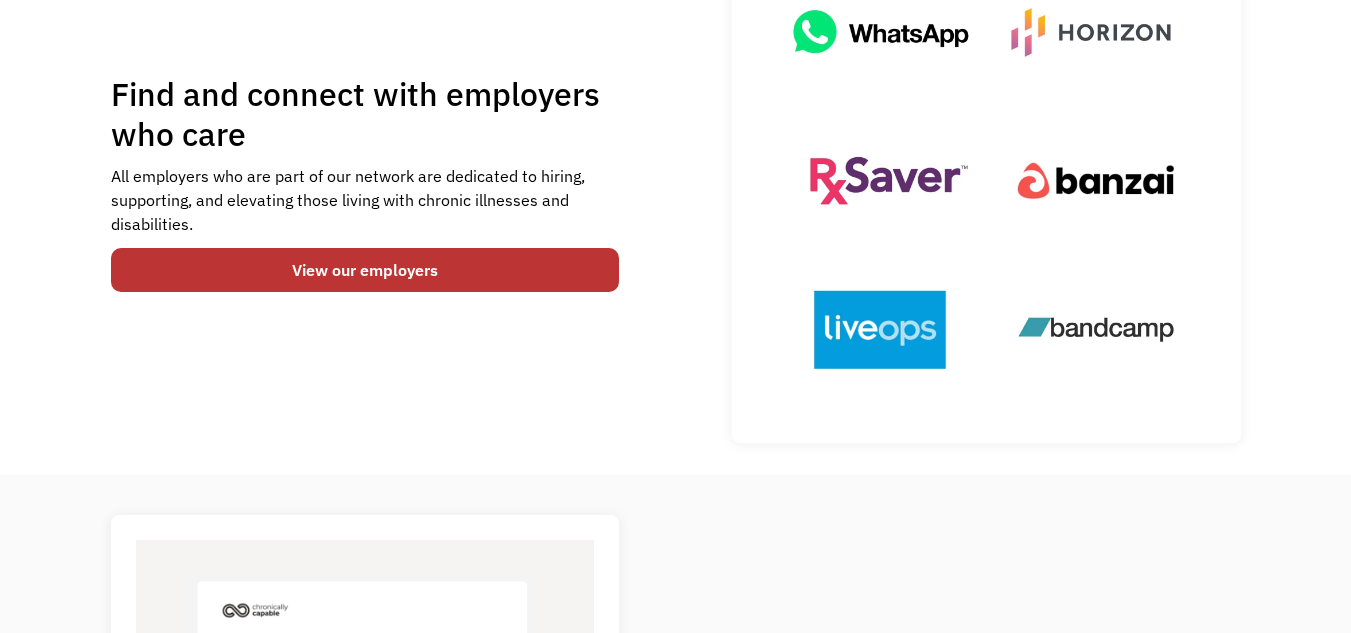 scroll, scrollTop: 0, scrollLeft: 0, axis: both 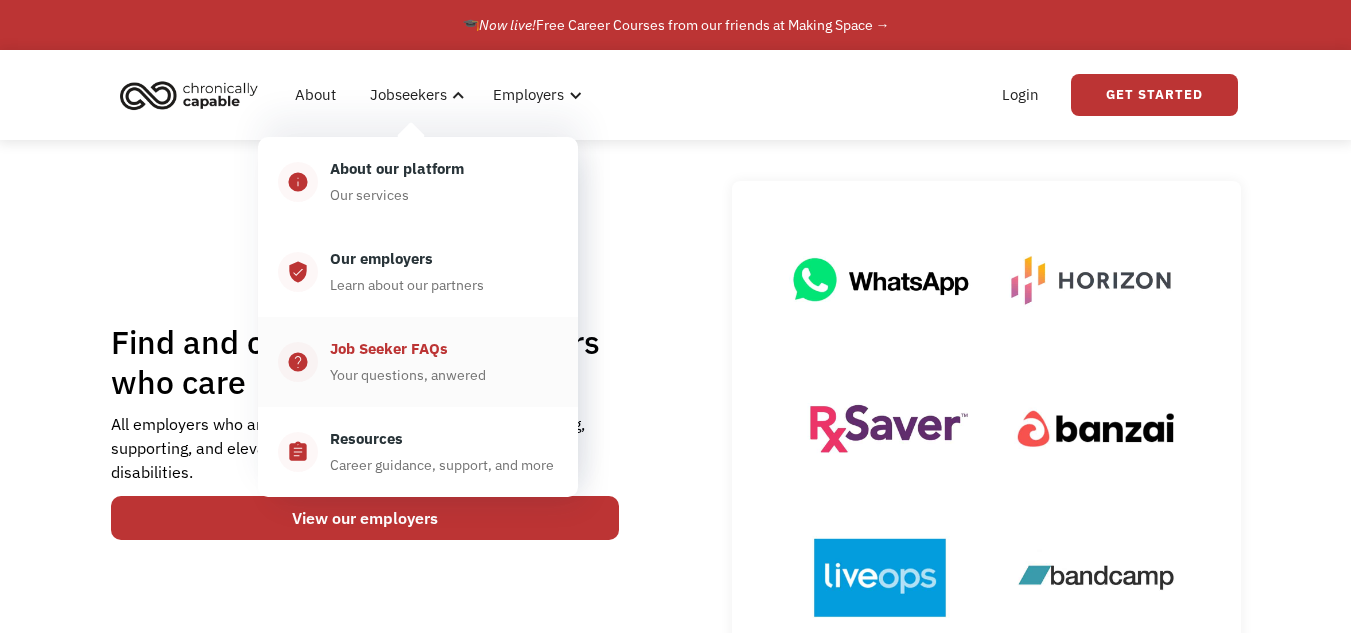 click on "Your questions, anwered" at bounding box center (408, 375) 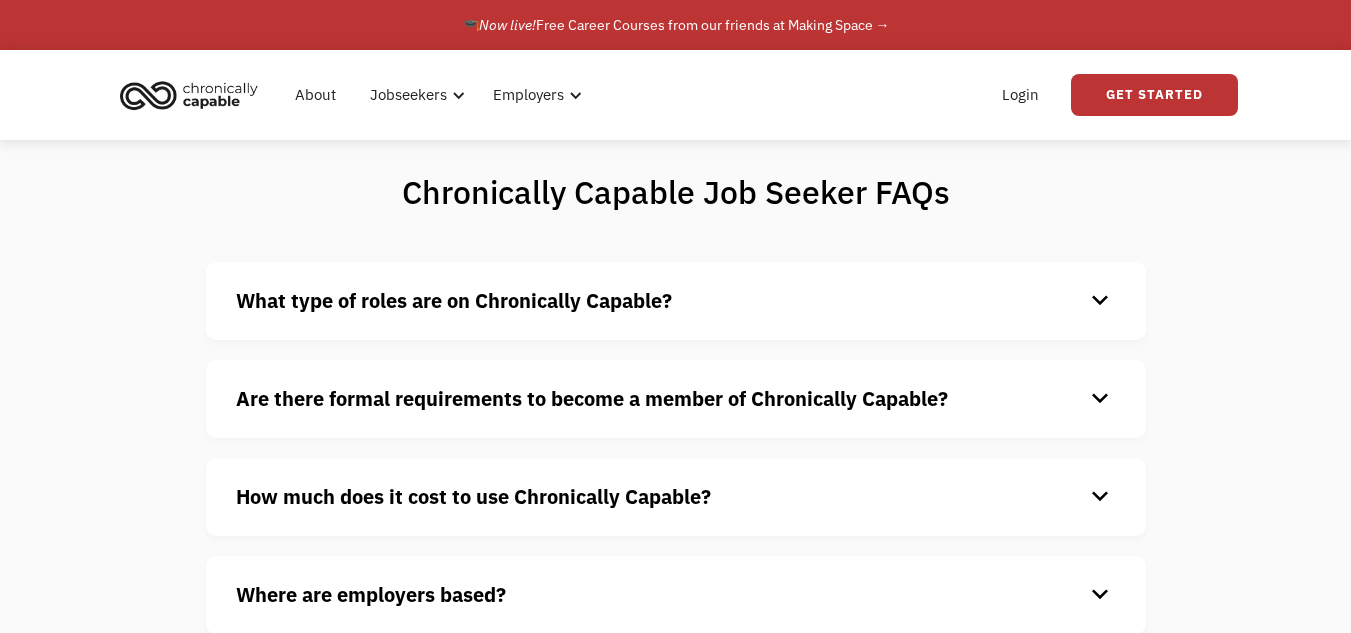 scroll, scrollTop: 0, scrollLeft: 0, axis: both 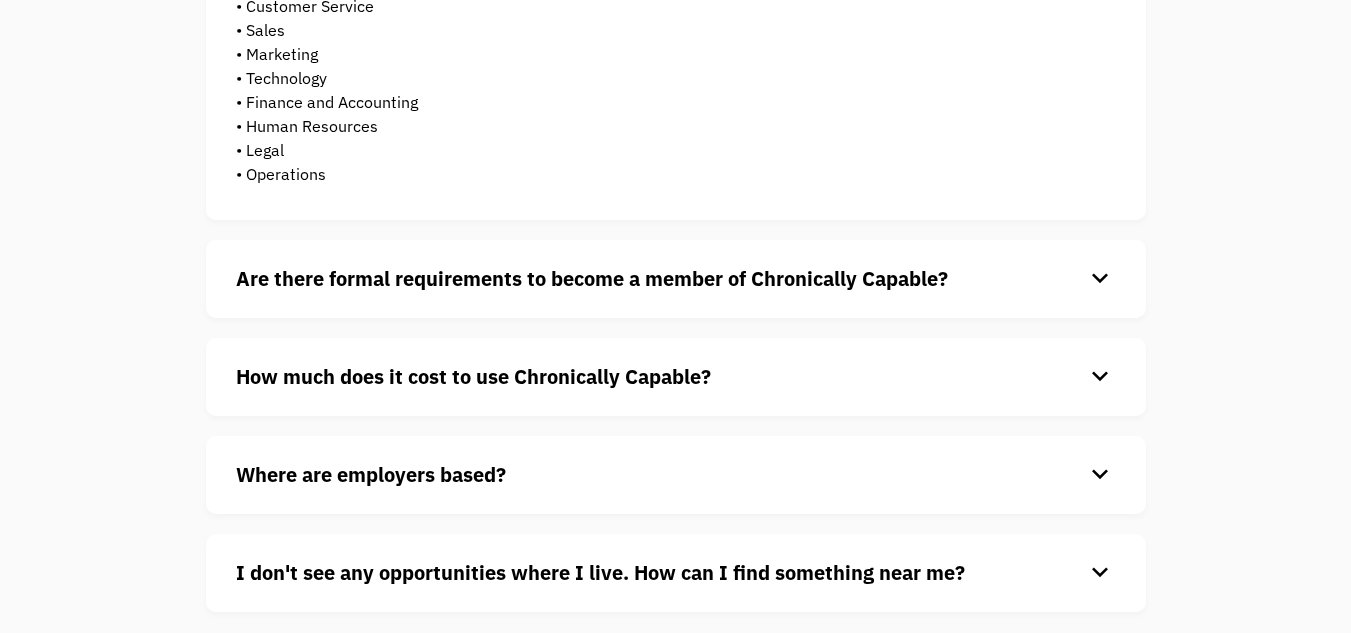 click on "Are there formal requirements to become a member of Chronically Capable? keyboard_arrow_down There are no formal requirements to join our platform. However, keep in mind, this community is focused on individuals with chronic illnesses and disabilities." at bounding box center (676, 279) 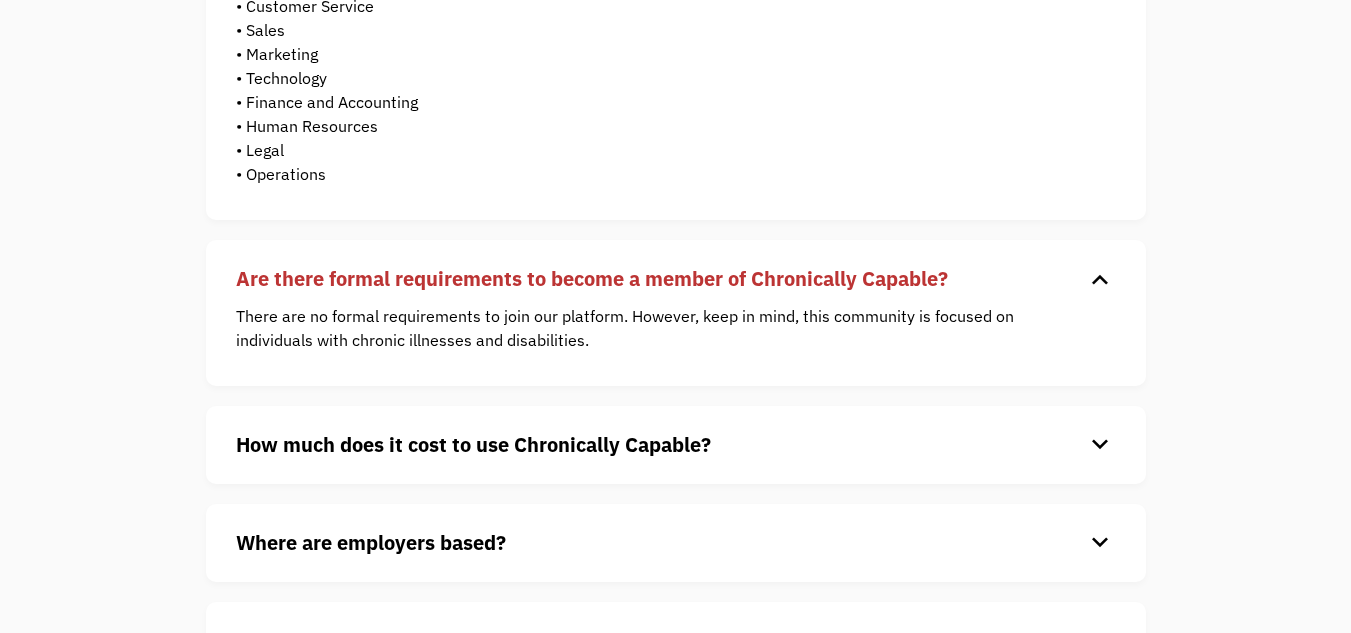 scroll, scrollTop: 600, scrollLeft: 0, axis: vertical 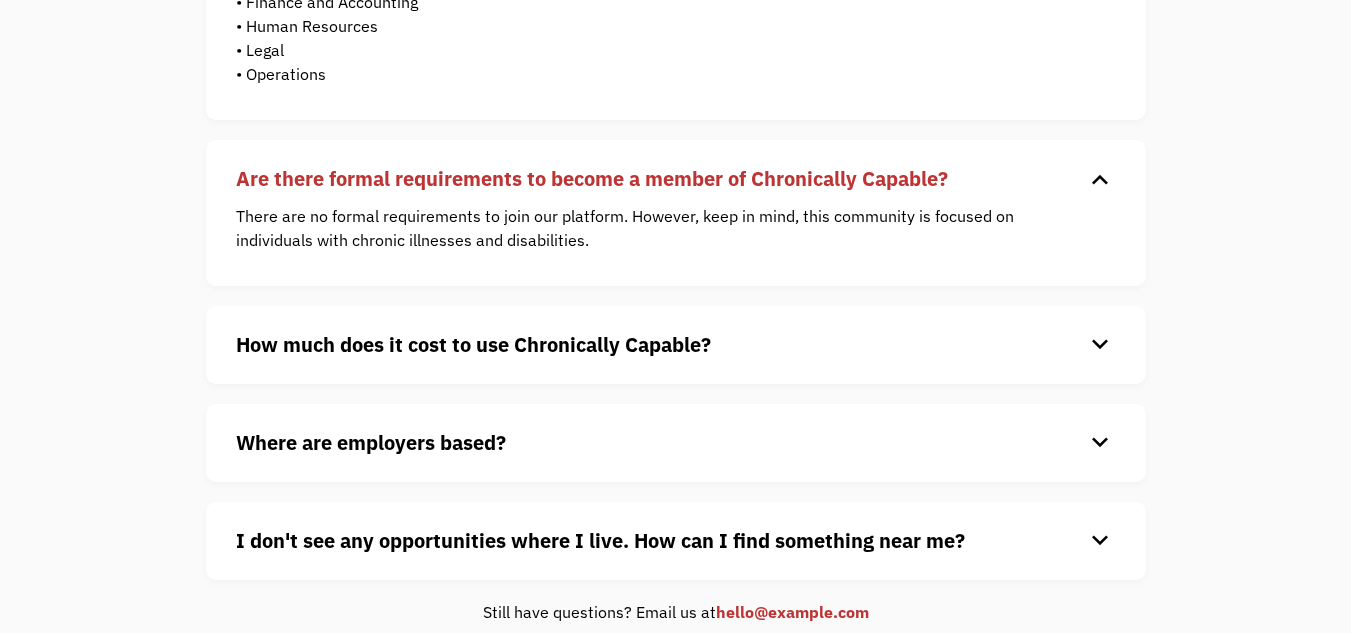 click on "How much does it cost to use Chronically Capable?" at bounding box center [473, 344] 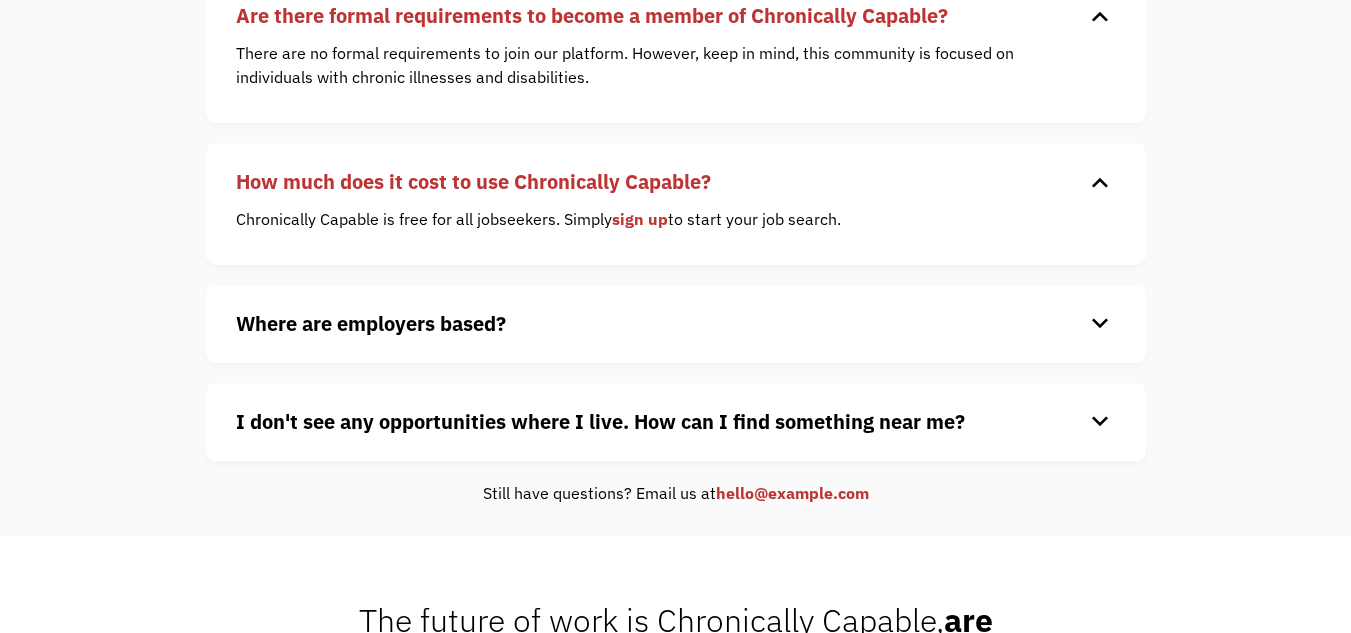 scroll, scrollTop: 800, scrollLeft: 0, axis: vertical 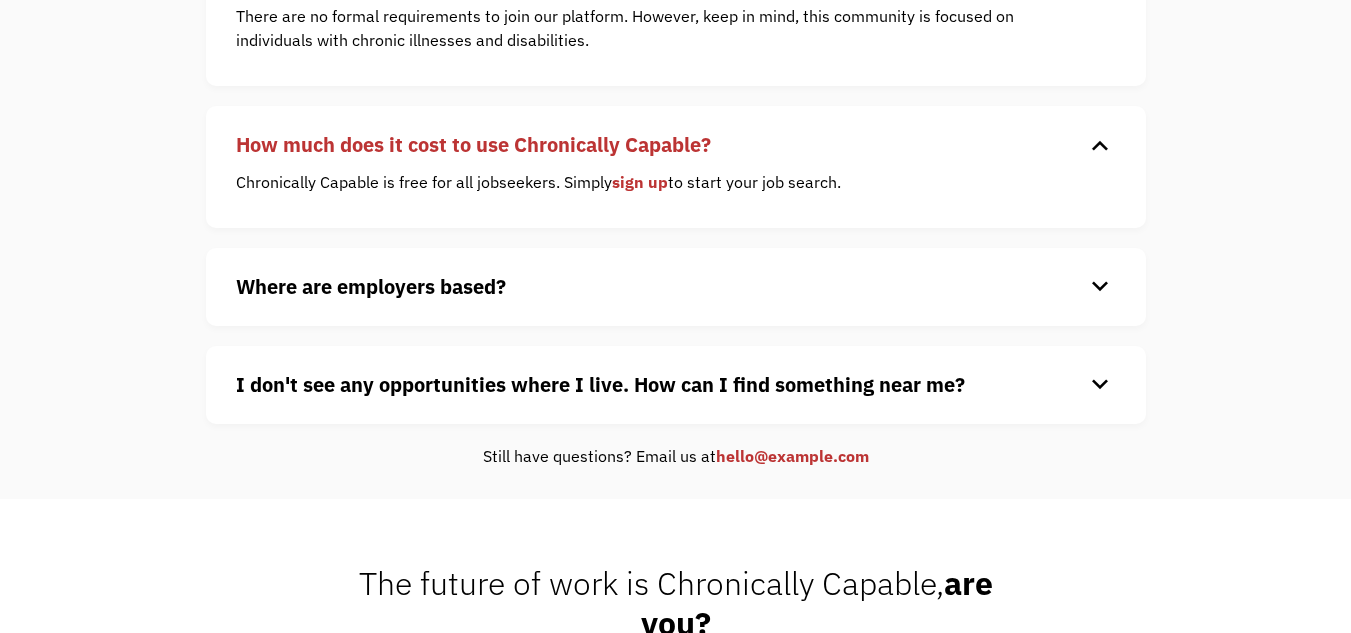 click on "Where are employers based?" at bounding box center (371, 286) 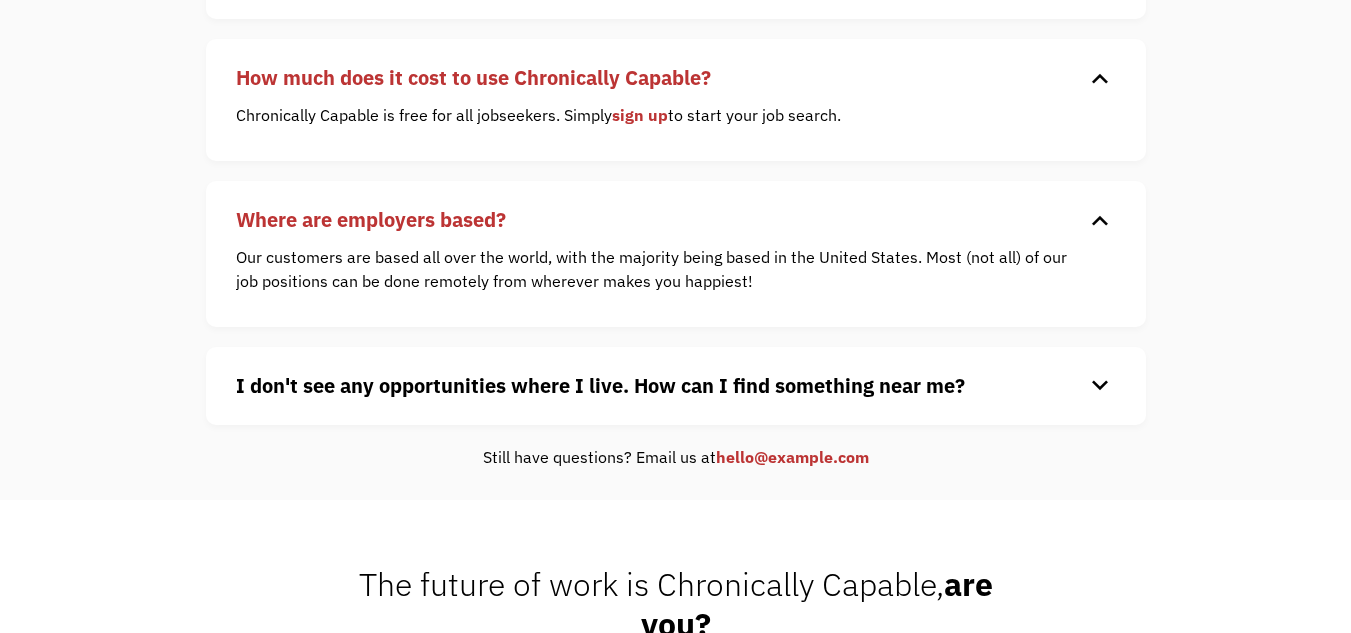 scroll, scrollTop: 900, scrollLeft: 0, axis: vertical 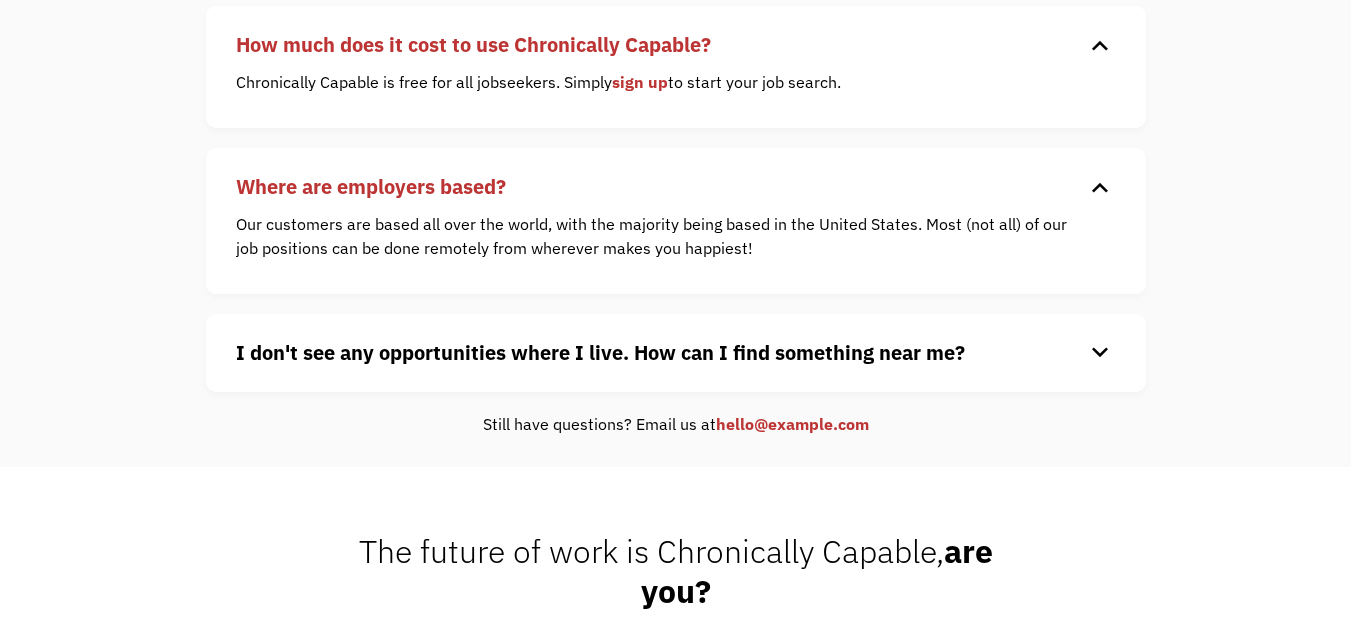 click on "I don't see any opportunities where I live. How can I find something near me?" at bounding box center [600, 352] 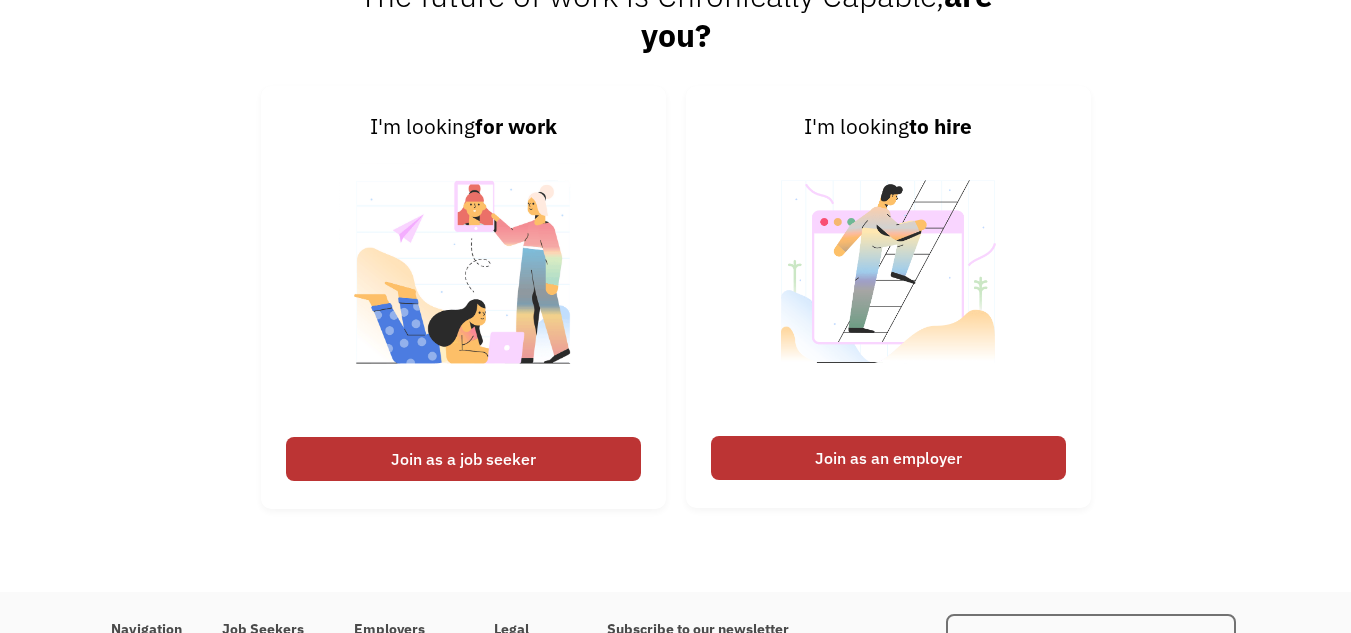 scroll, scrollTop: 1719, scrollLeft: 0, axis: vertical 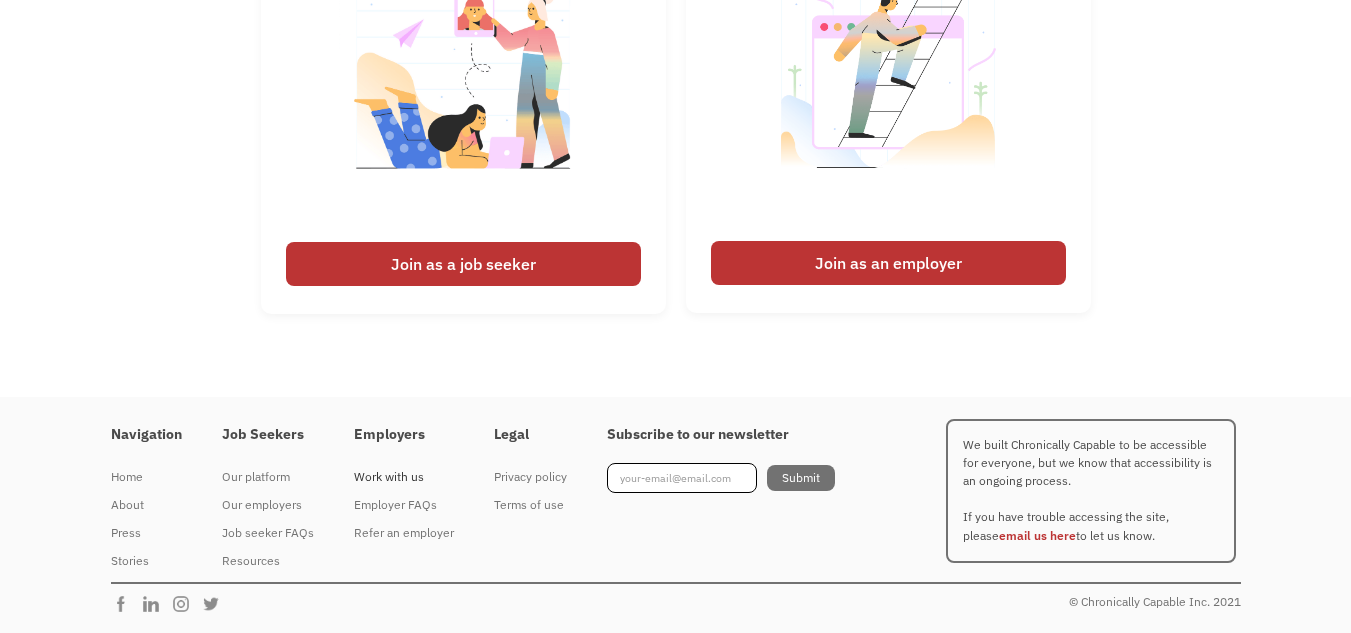 click on "Work with us" at bounding box center (404, 477) 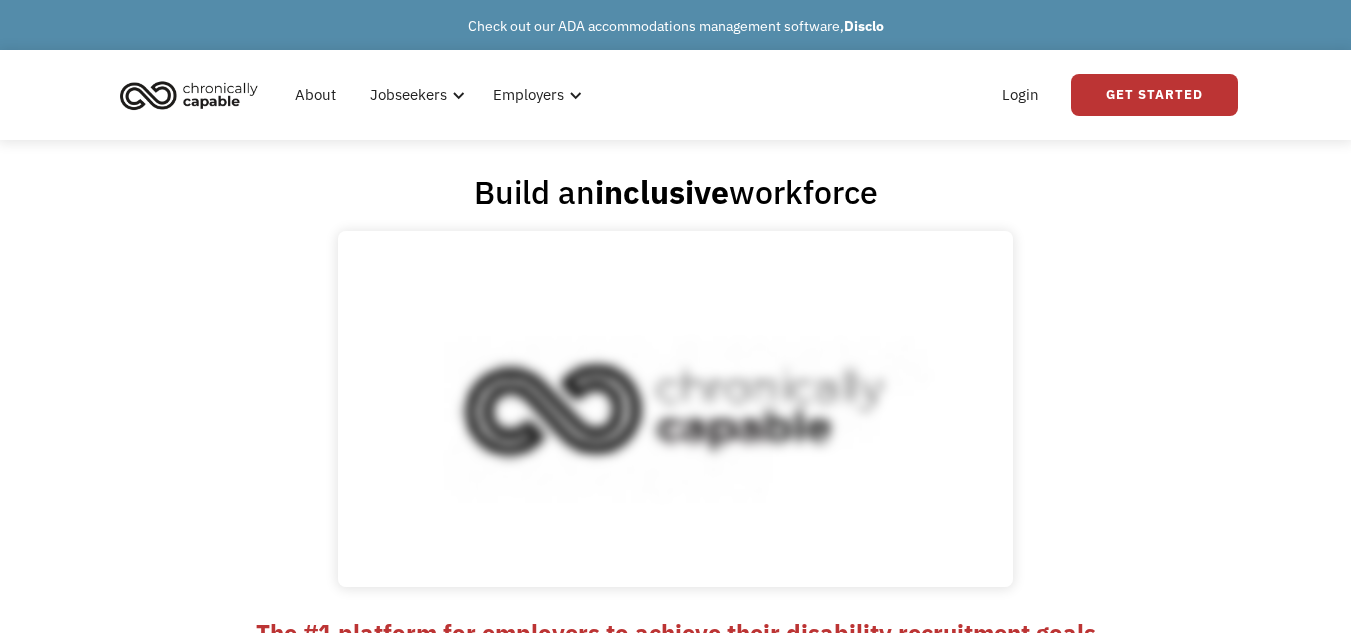 scroll, scrollTop: 0, scrollLeft: 0, axis: both 